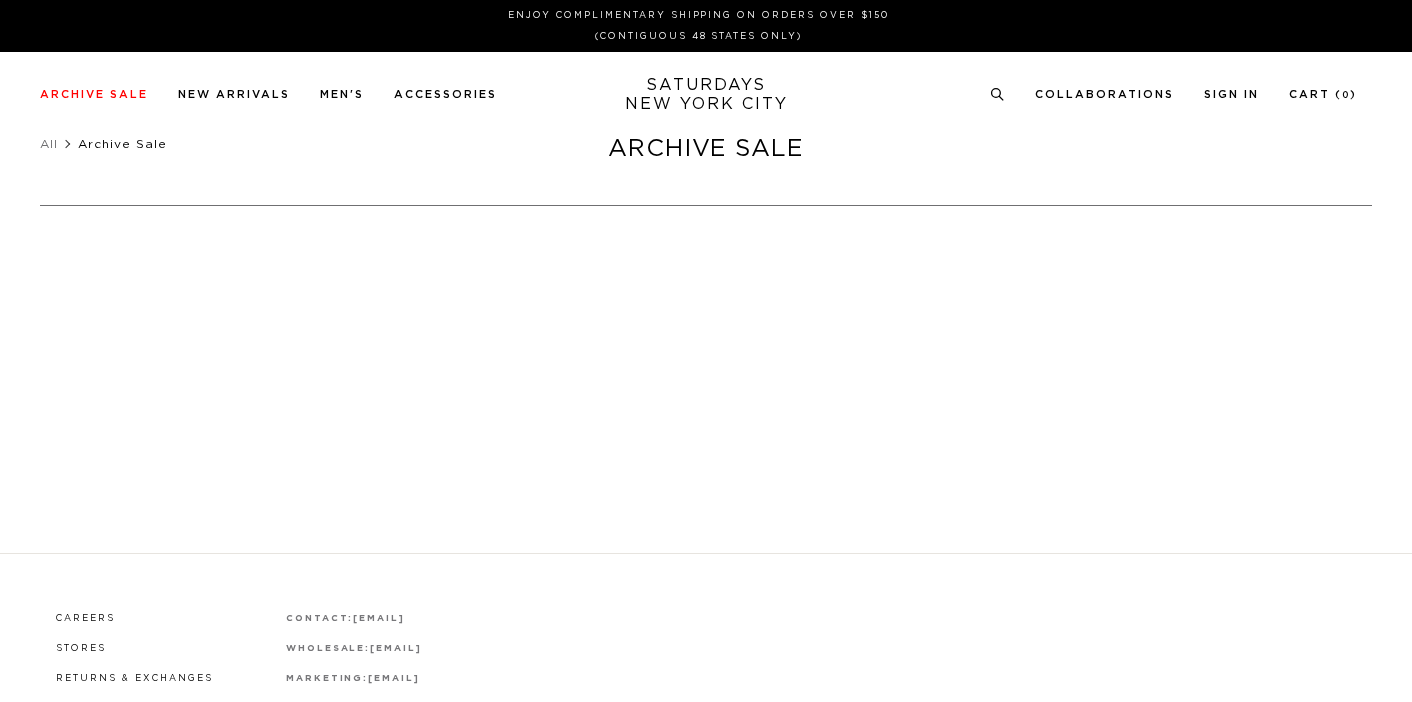 scroll, scrollTop: 0, scrollLeft: 0, axis: both 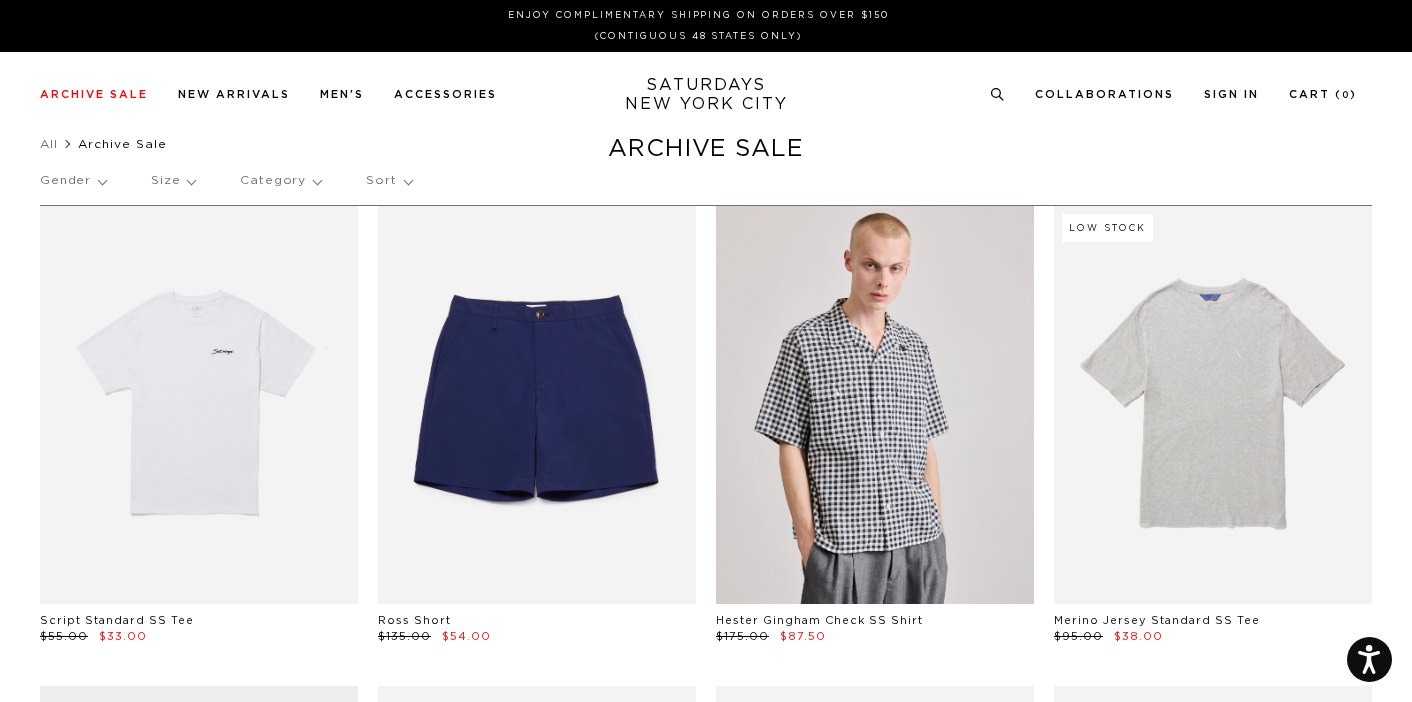 click on "Gender" at bounding box center [73, 181] 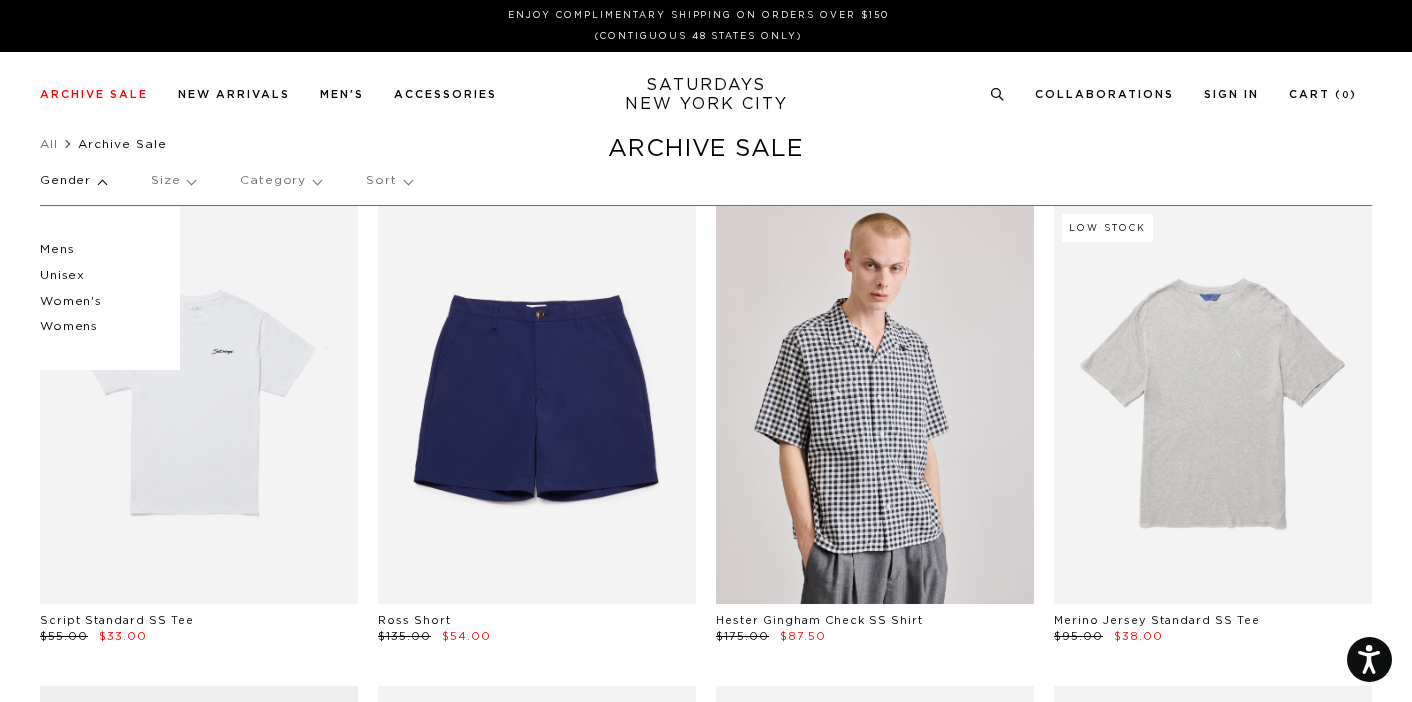 click on "Unisex" at bounding box center (100, 276) 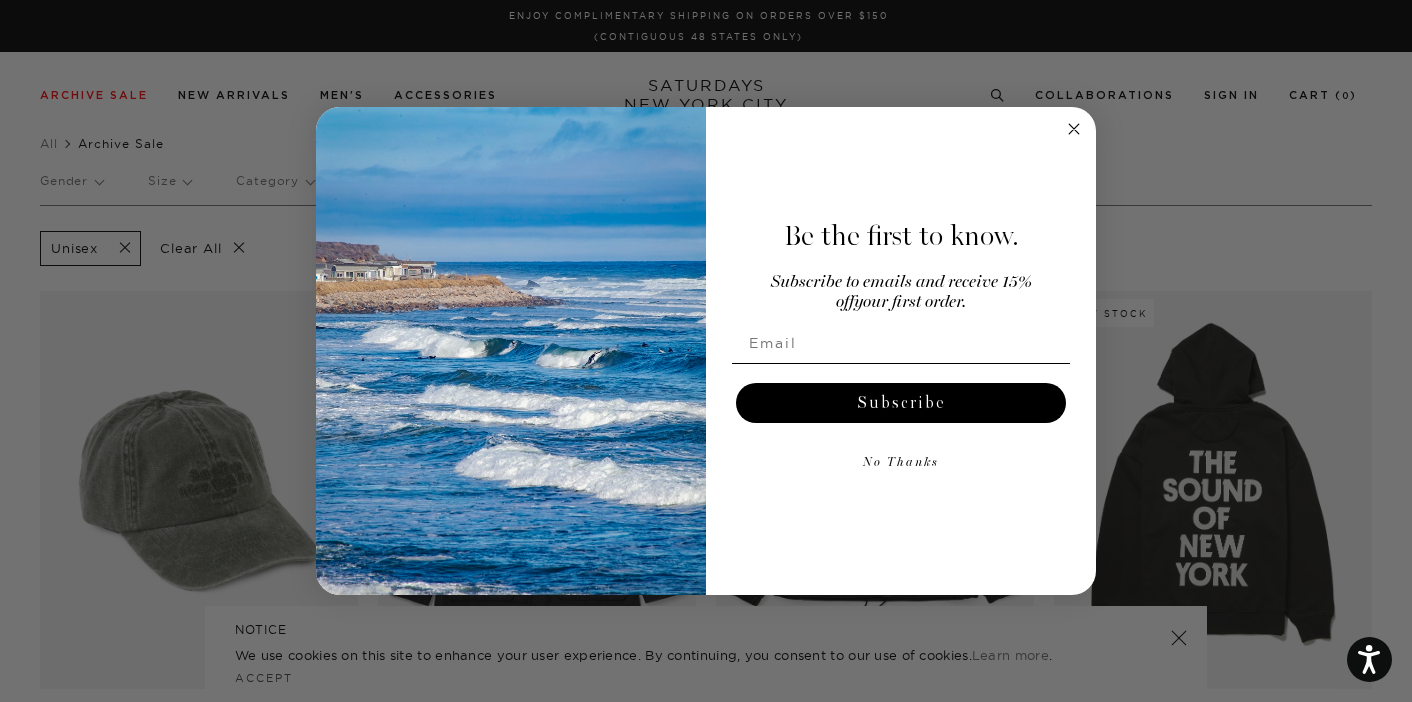 scroll, scrollTop: 0, scrollLeft: 0, axis: both 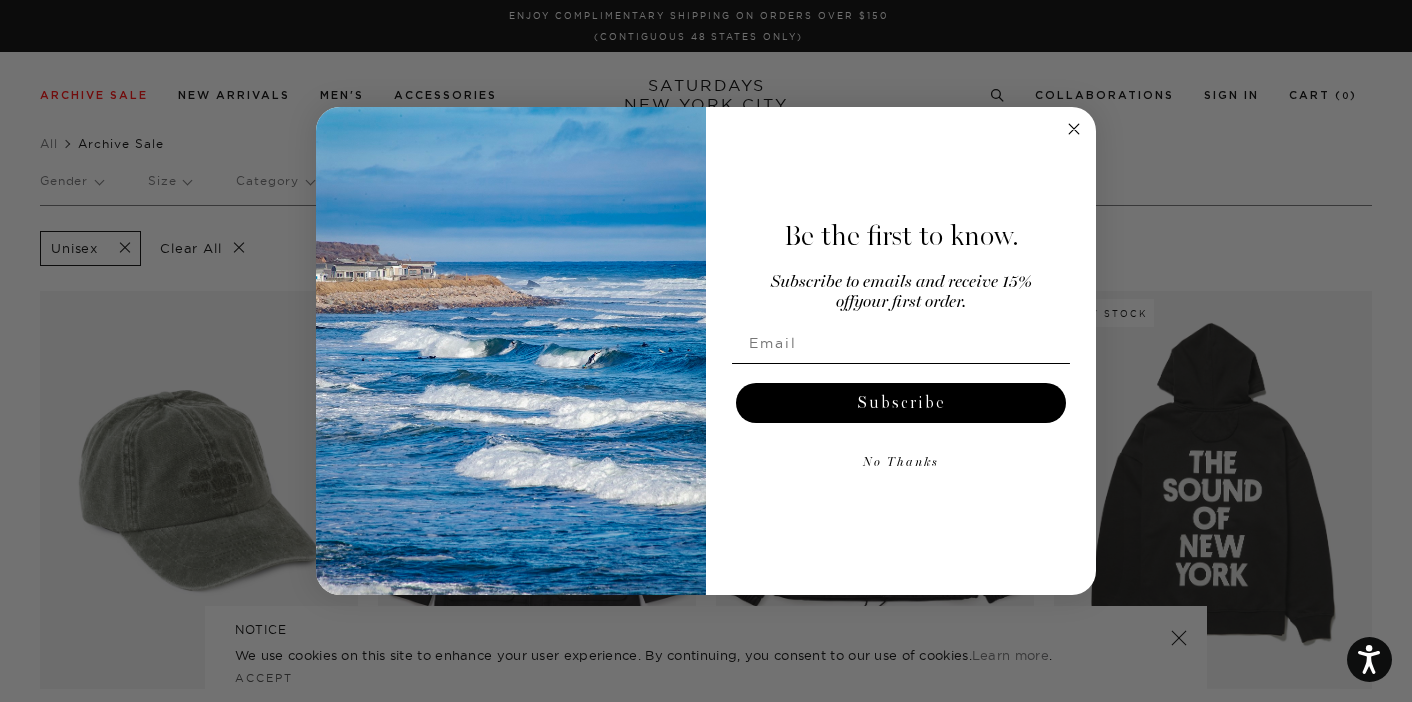 click 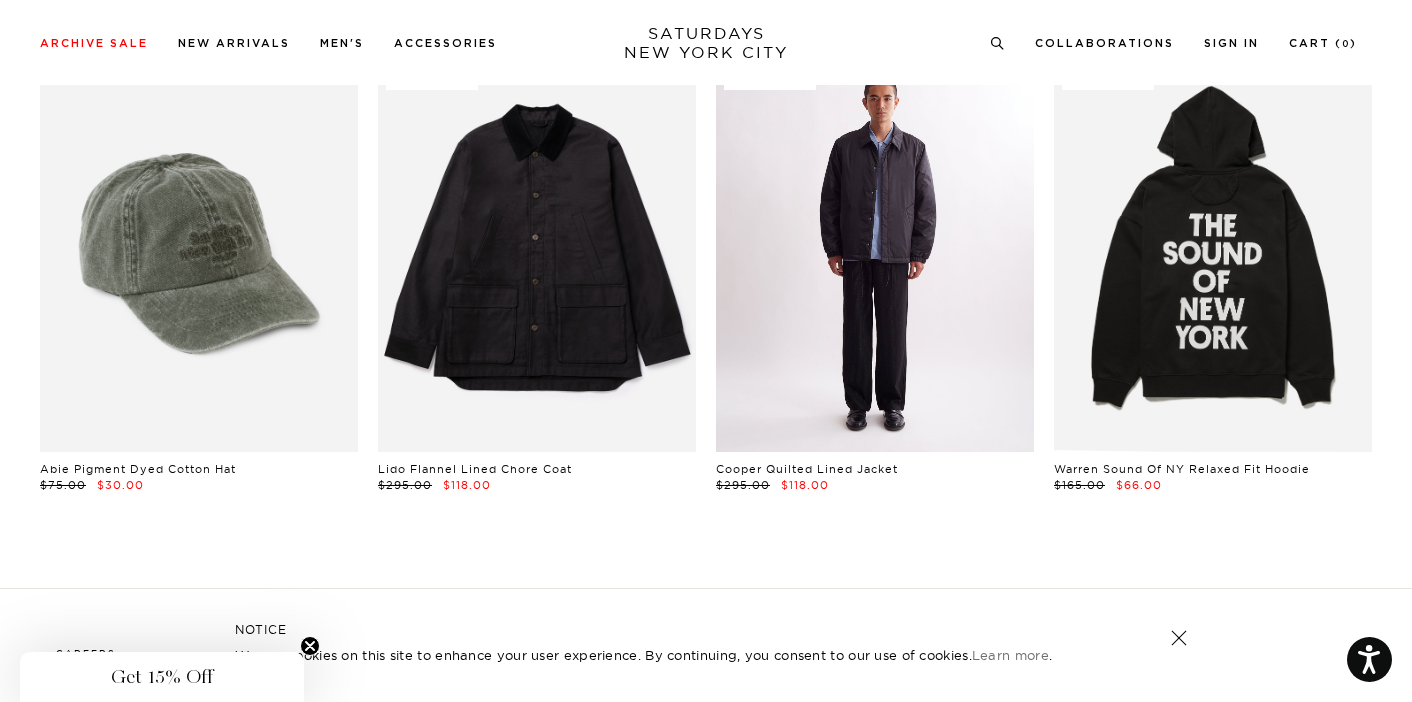 scroll, scrollTop: 207, scrollLeft: 0, axis: vertical 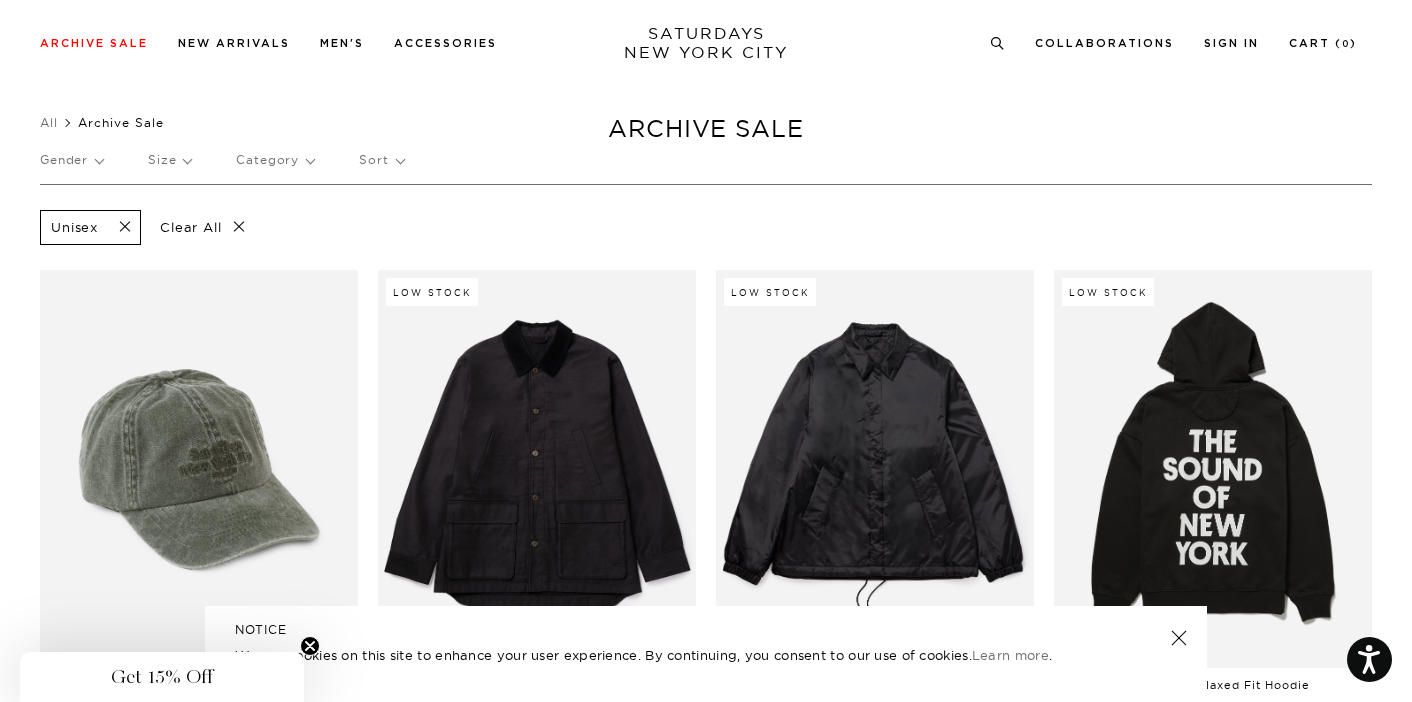 click on "Gender" at bounding box center (71, 160) 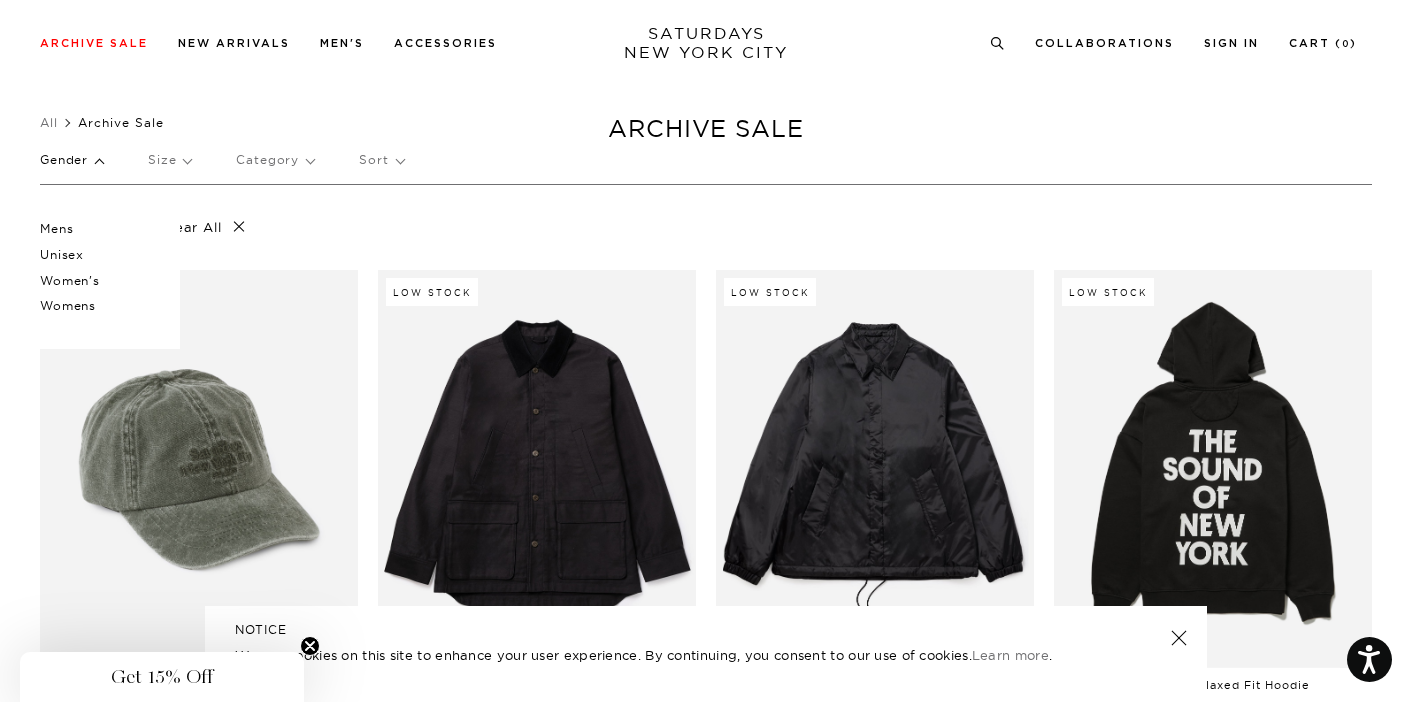 click on "Mens" at bounding box center (100, 229) 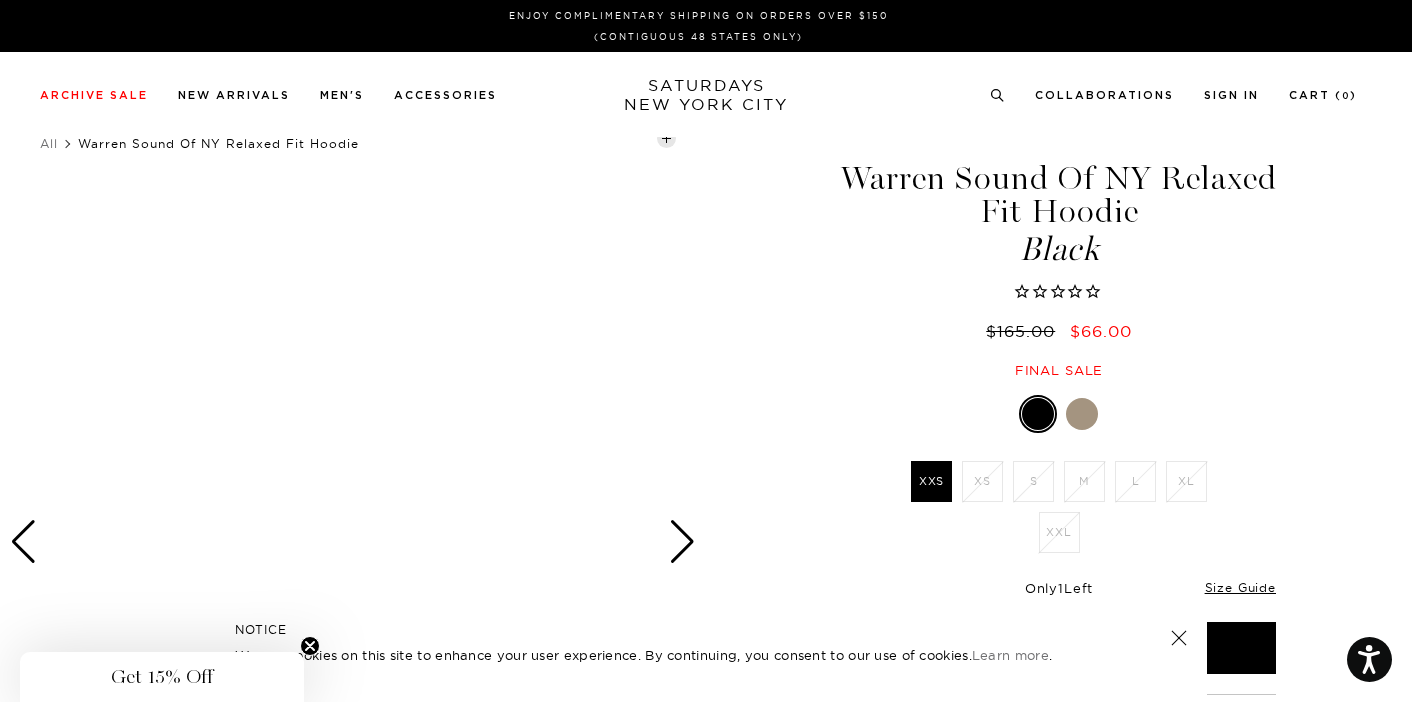 scroll, scrollTop: 0, scrollLeft: 0, axis: both 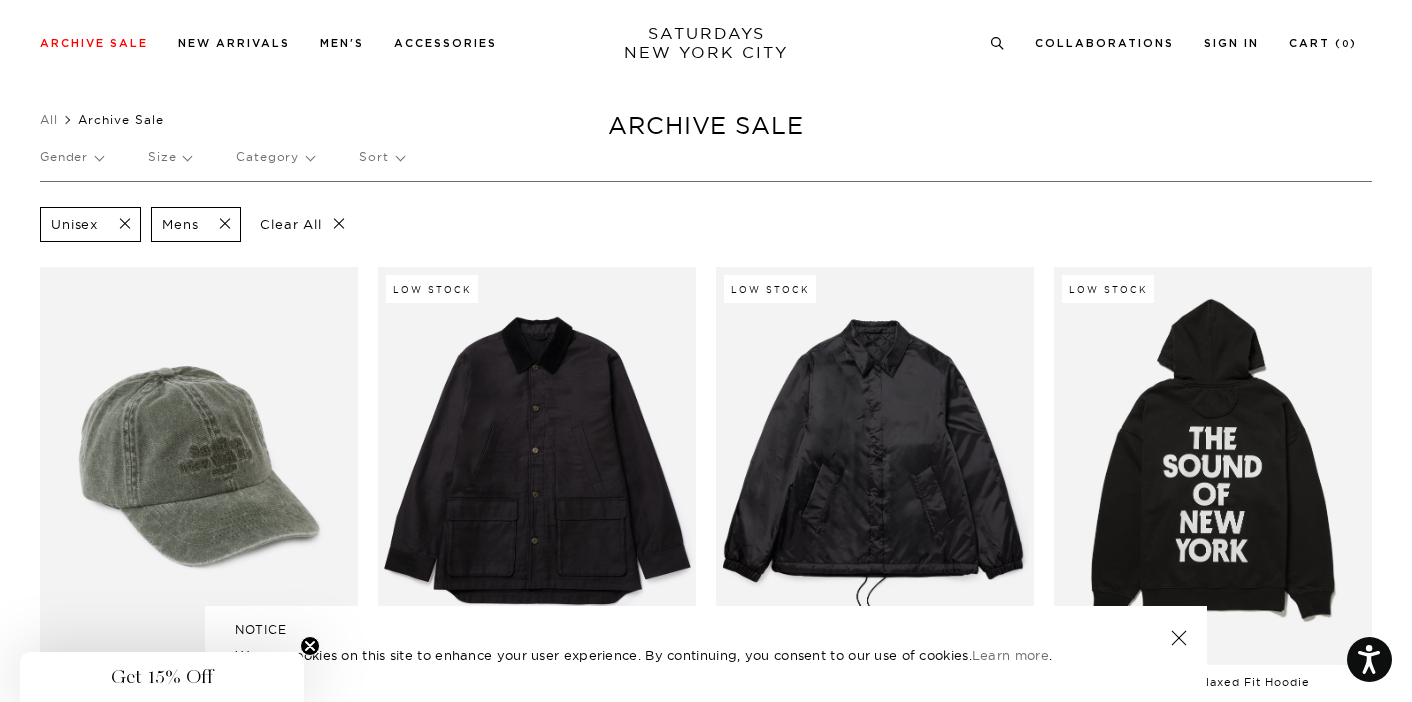 click at bounding box center (119, 224) 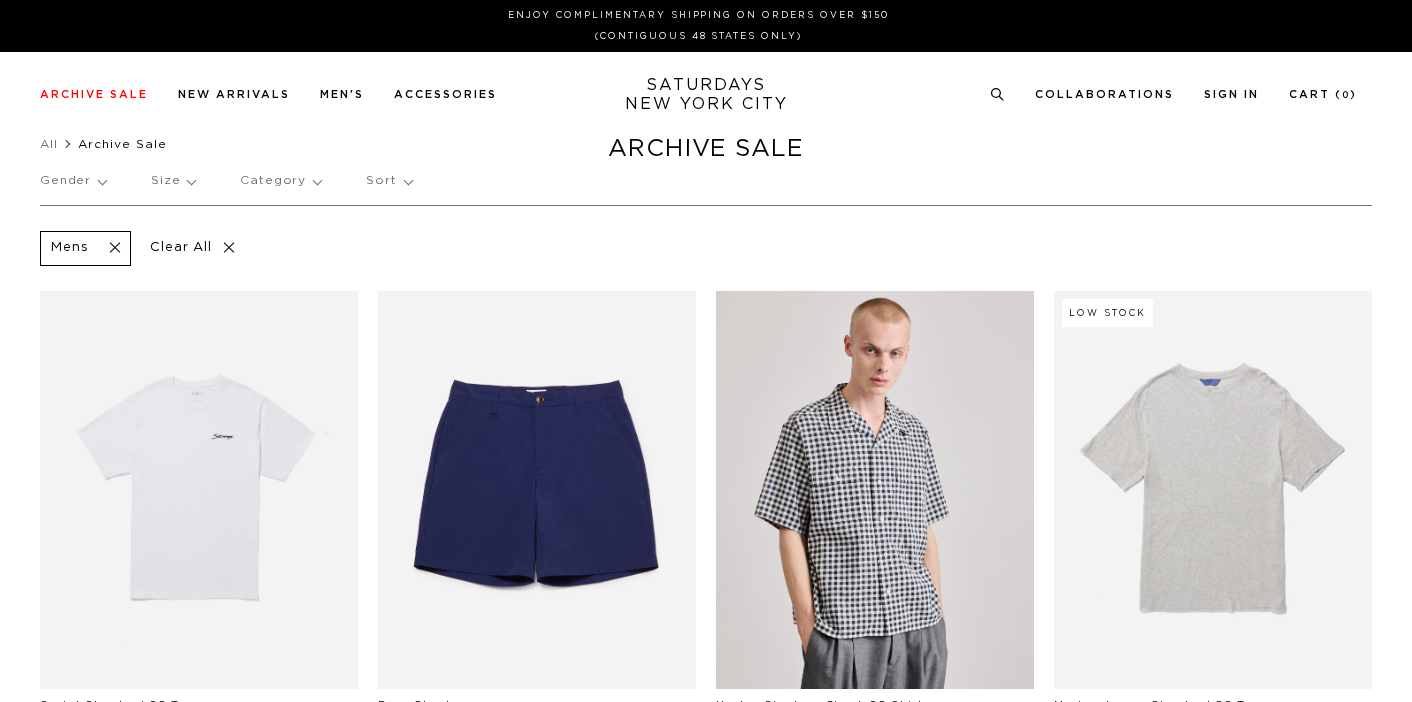 scroll, scrollTop: 0, scrollLeft: 0, axis: both 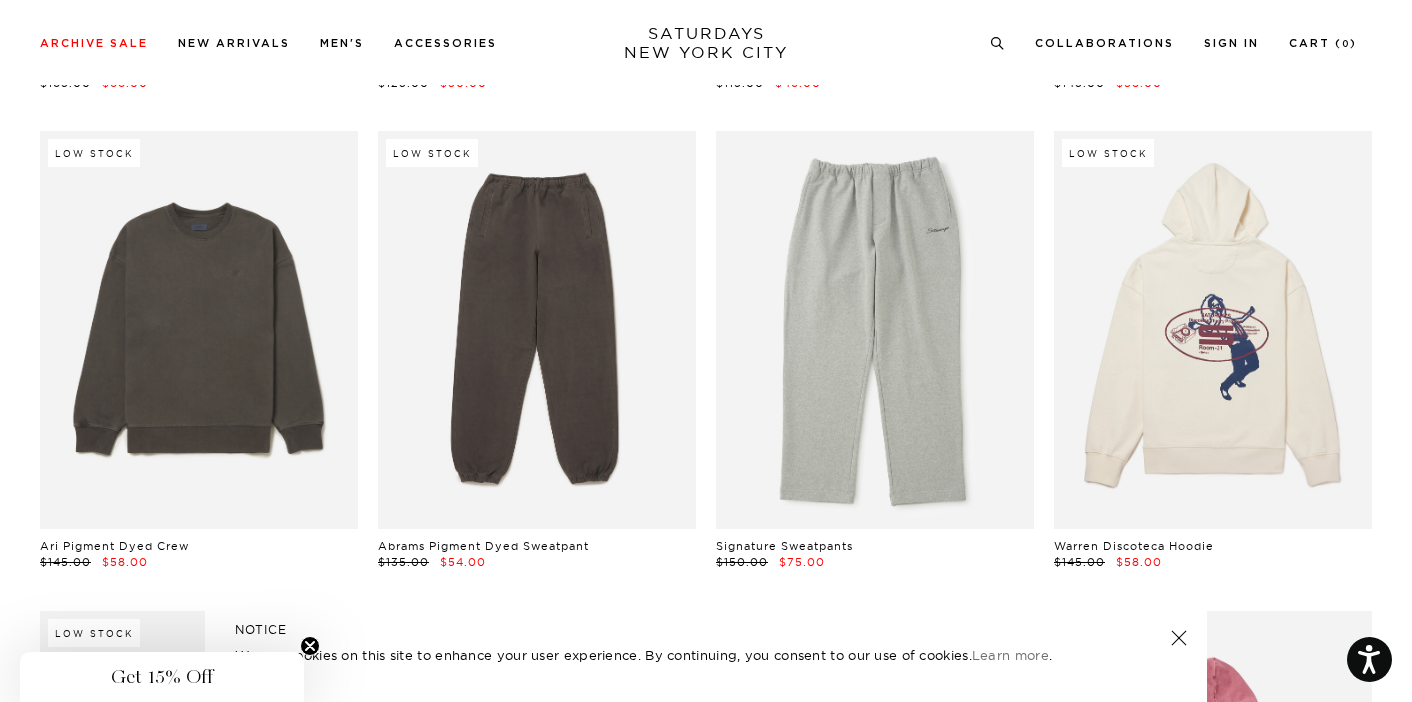 click at bounding box center [1179, 638] 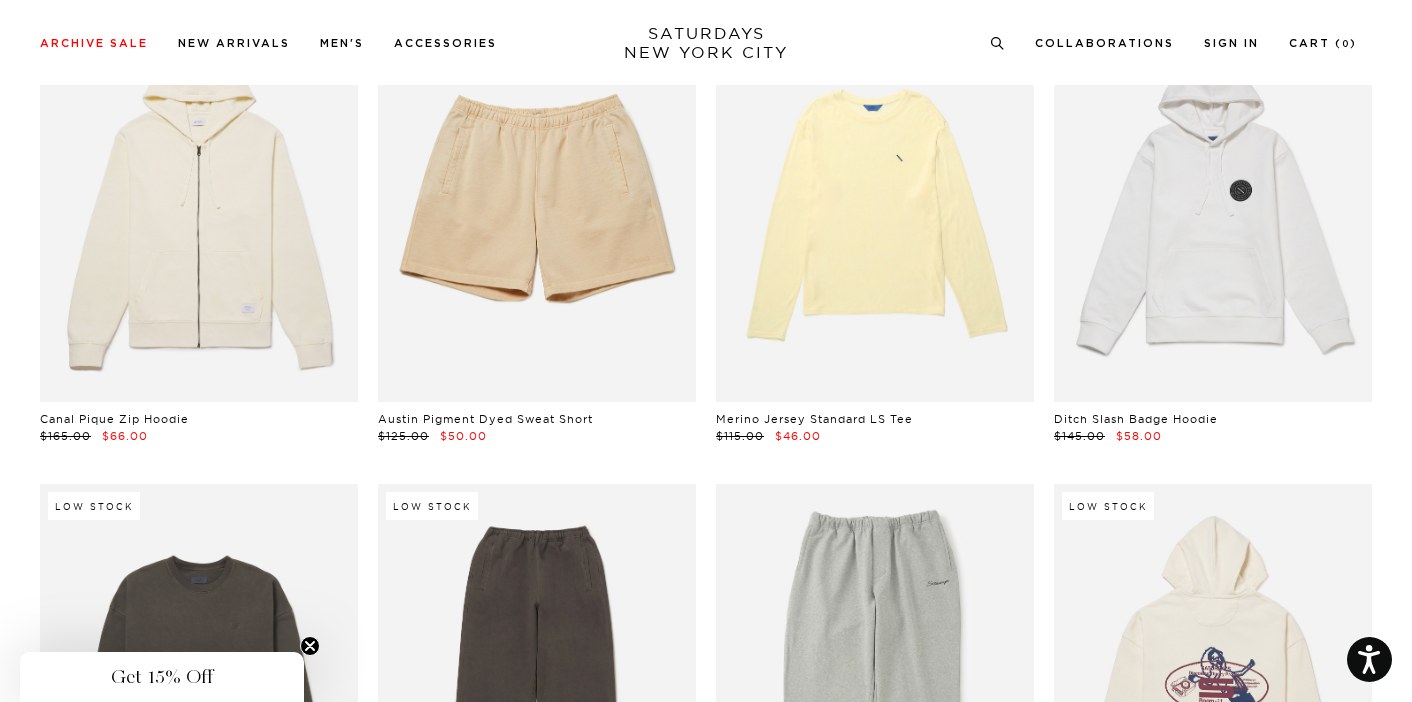 scroll, scrollTop: 39070, scrollLeft: 1, axis: both 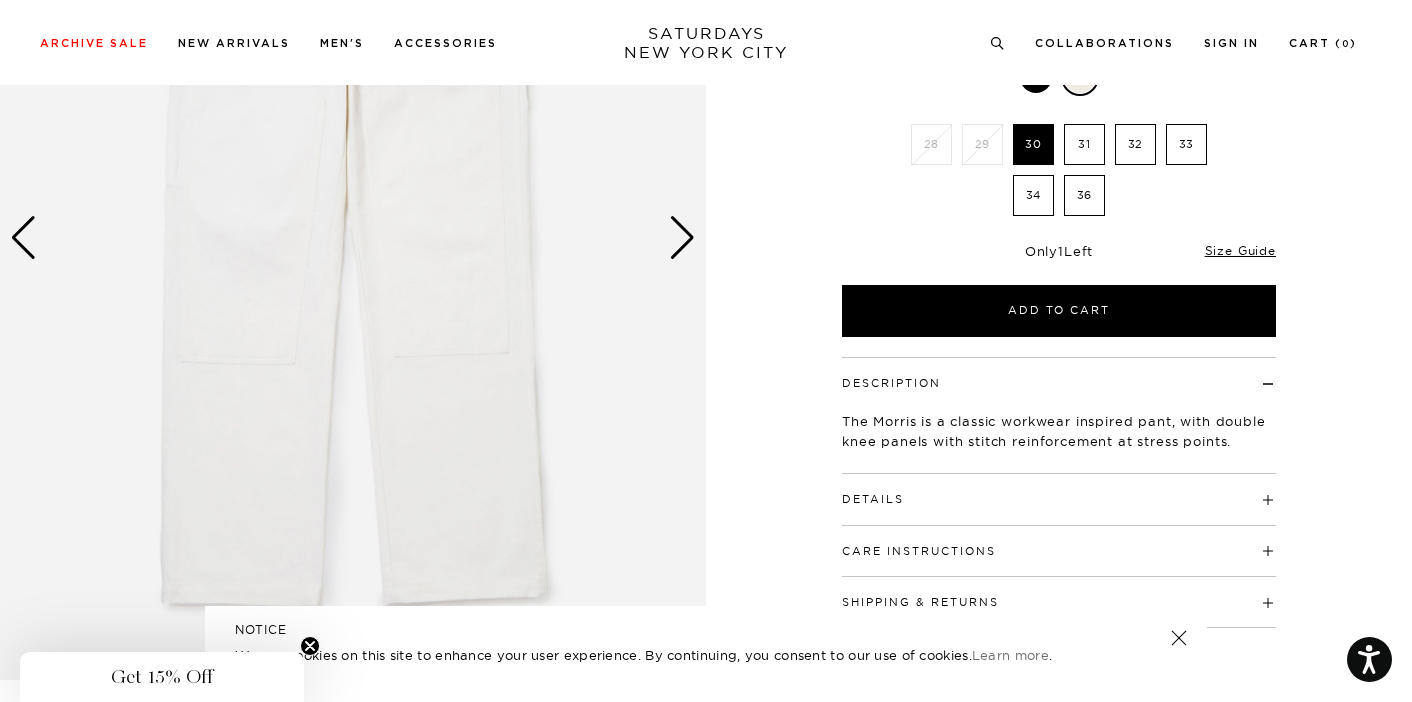 click at bounding box center (682, 238) 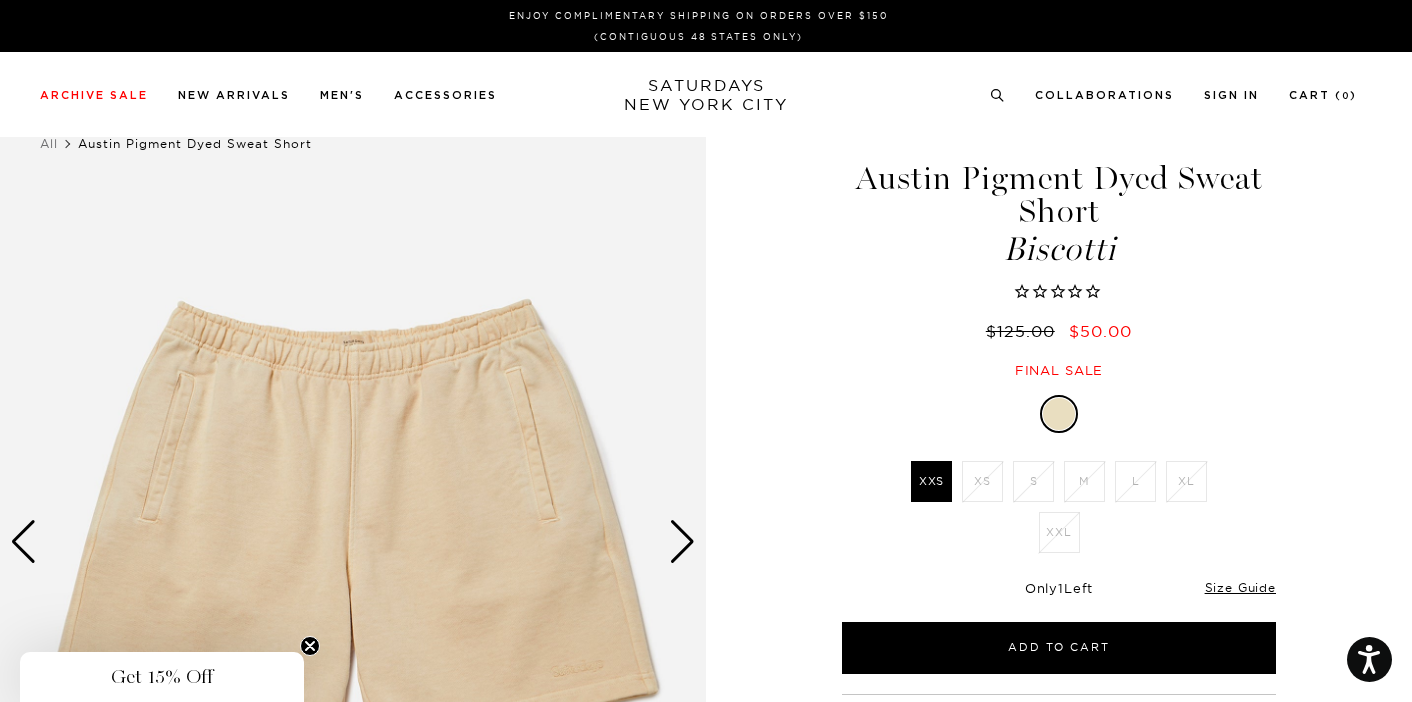 scroll, scrollTop: 0, scrollLeft: 0, axis: both 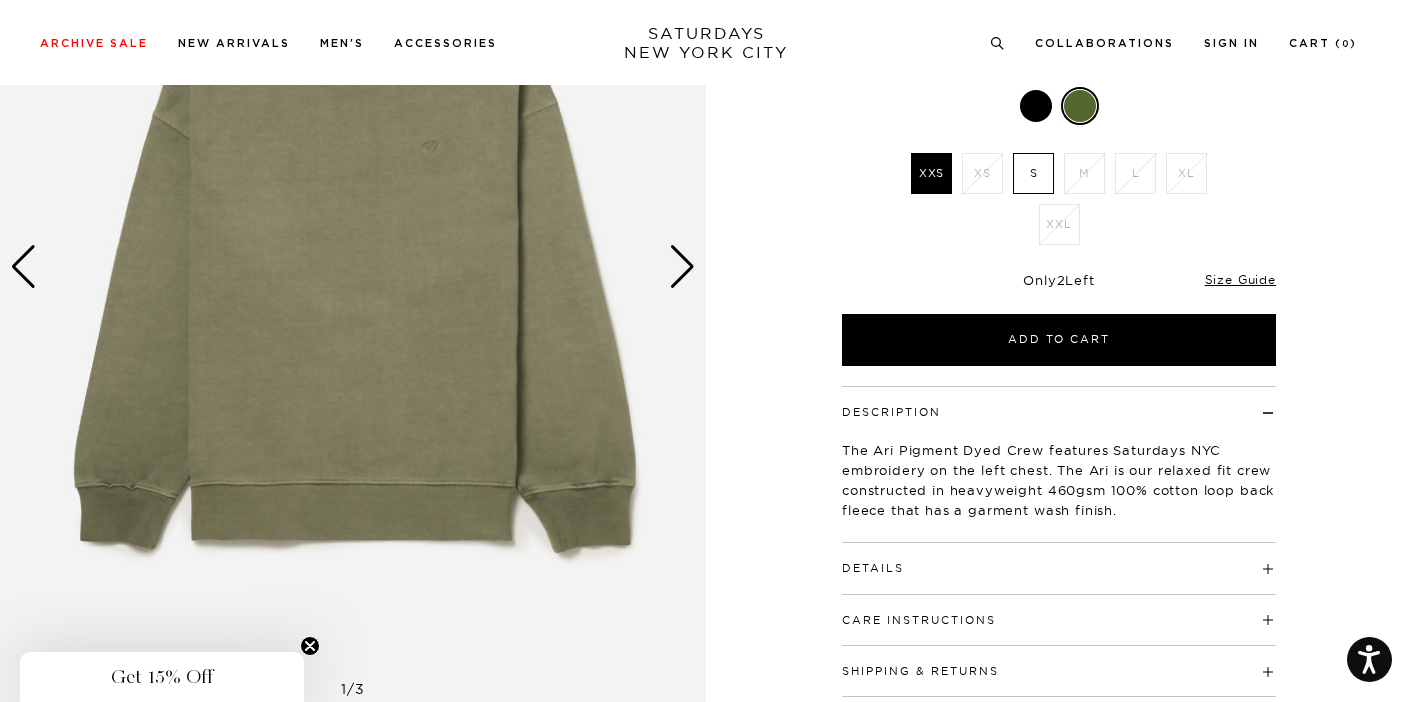 click at bounding box center (353, 267) 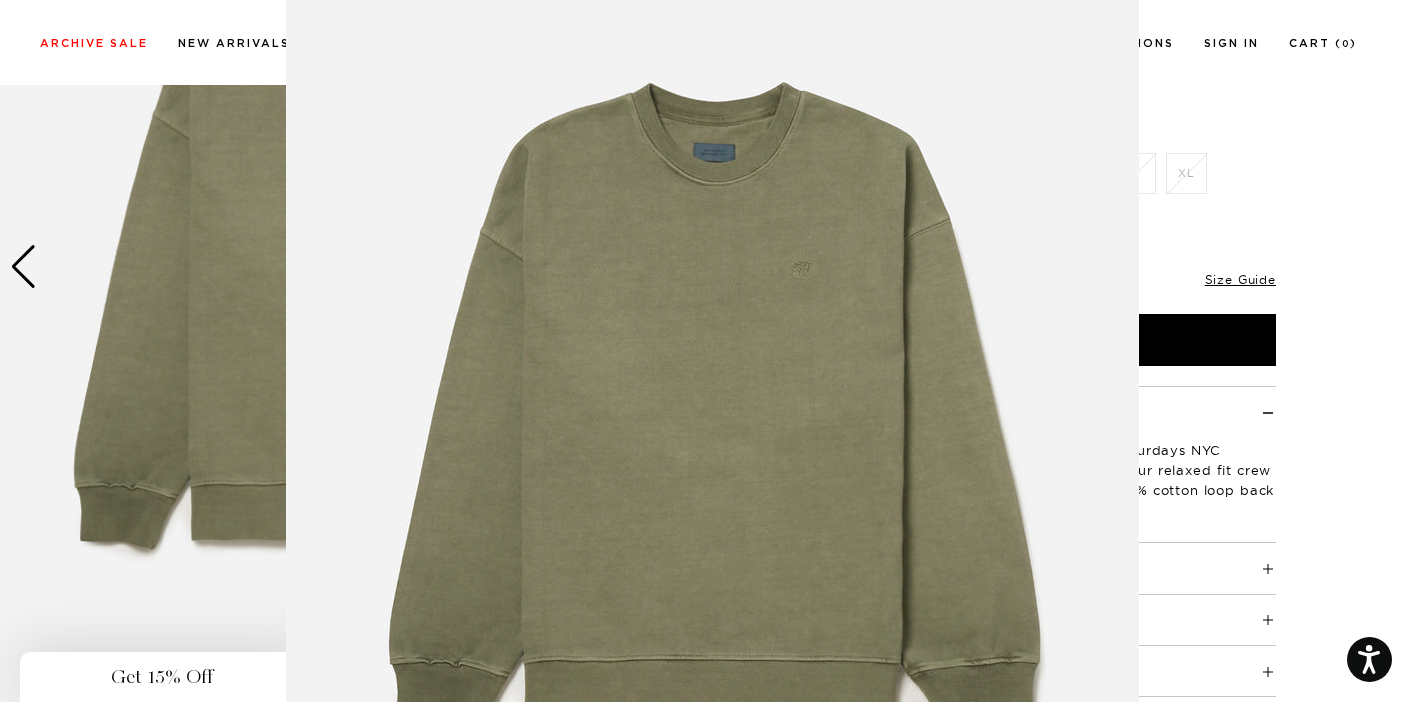 scroll, scrollTop: 102, scrollLeft: 0, axis: vertical 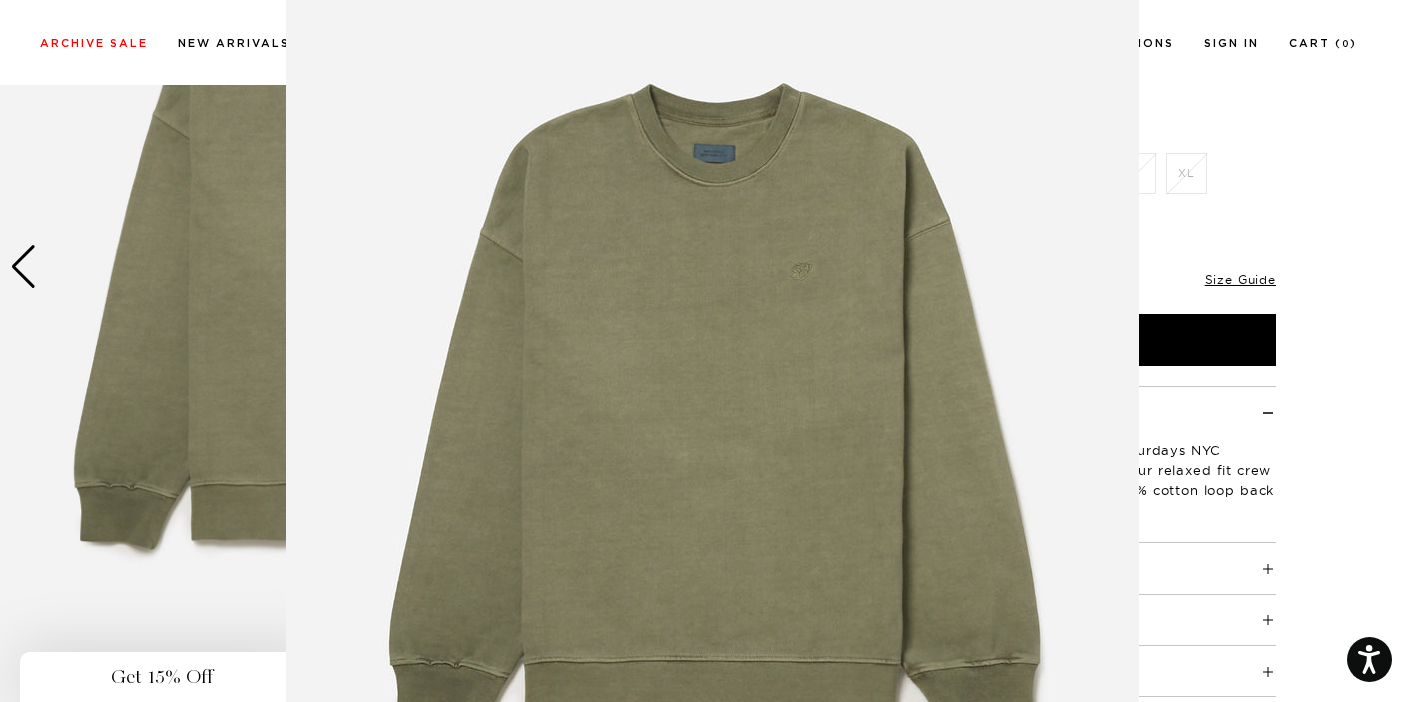 click at bounding box center [706, 351] 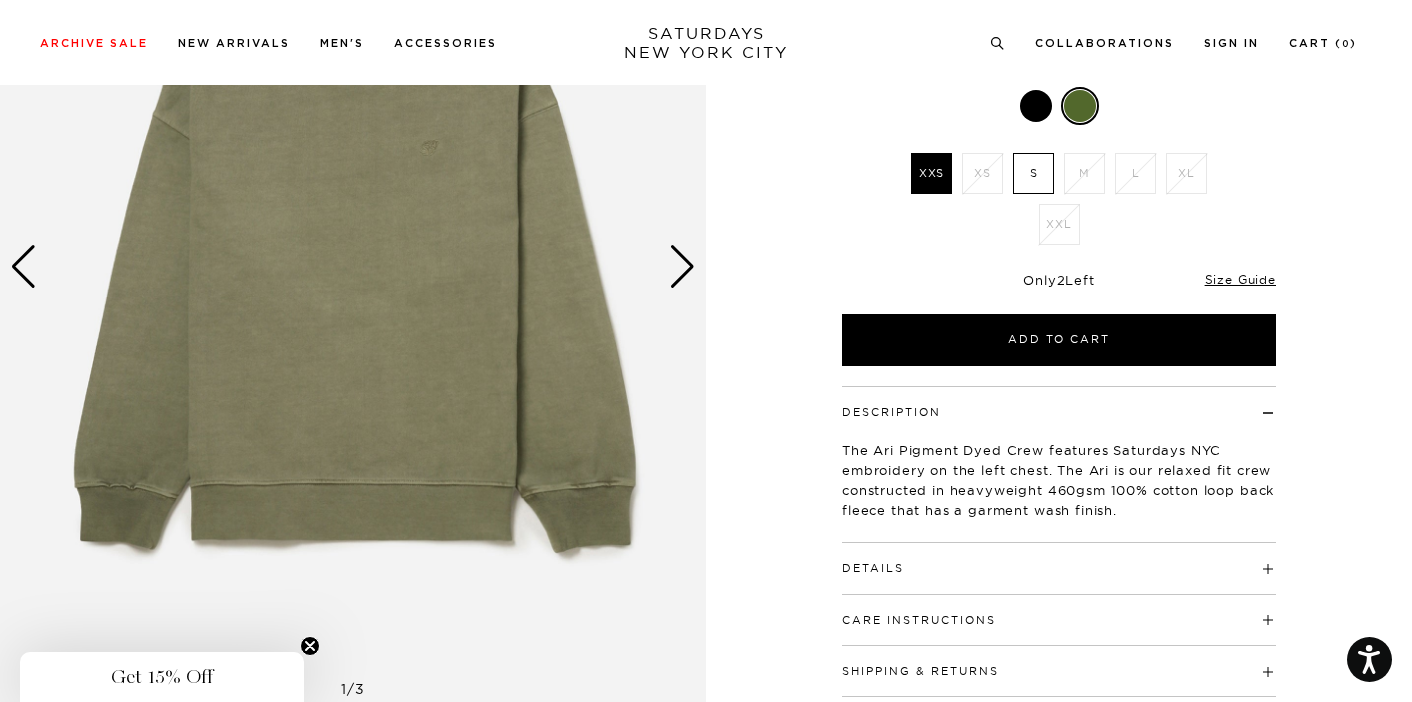 scroll, scrollTop: 0, scrollLeft: 0, axis: both 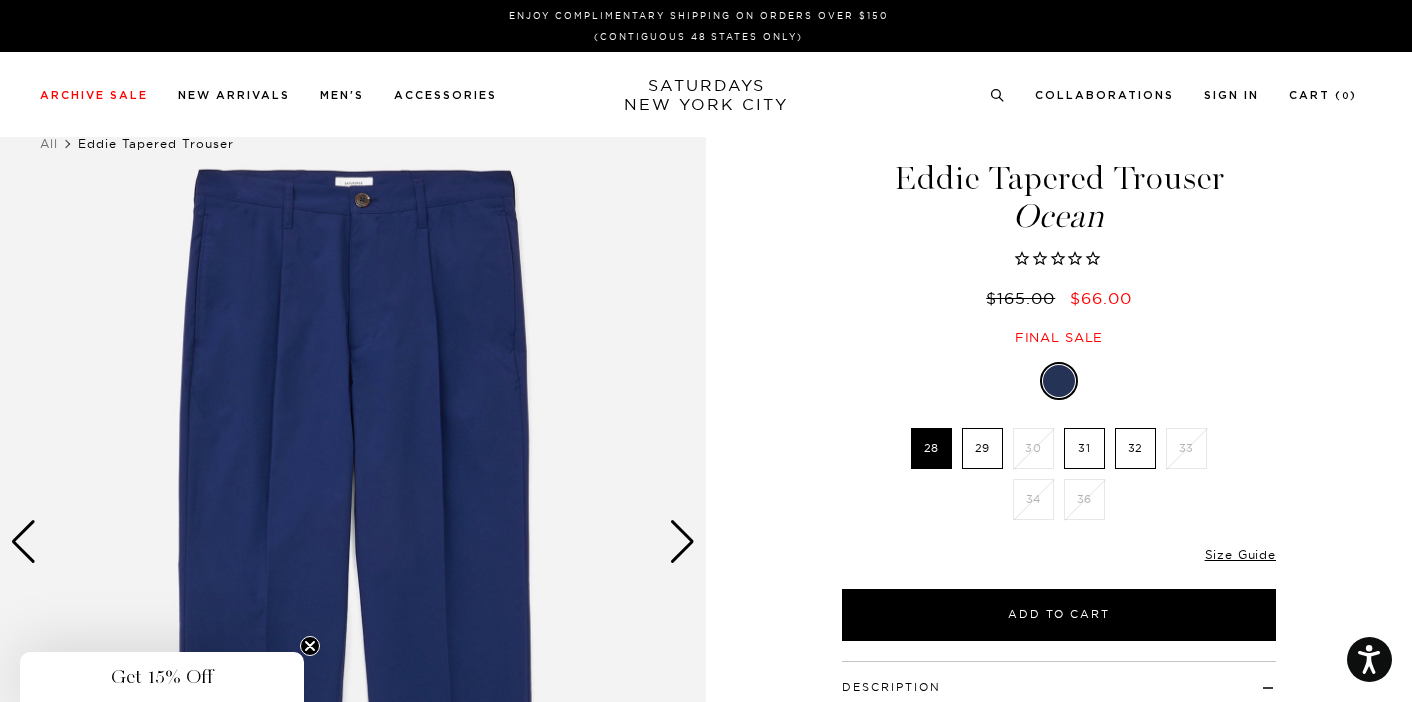 click at bounding box center [682, 542] 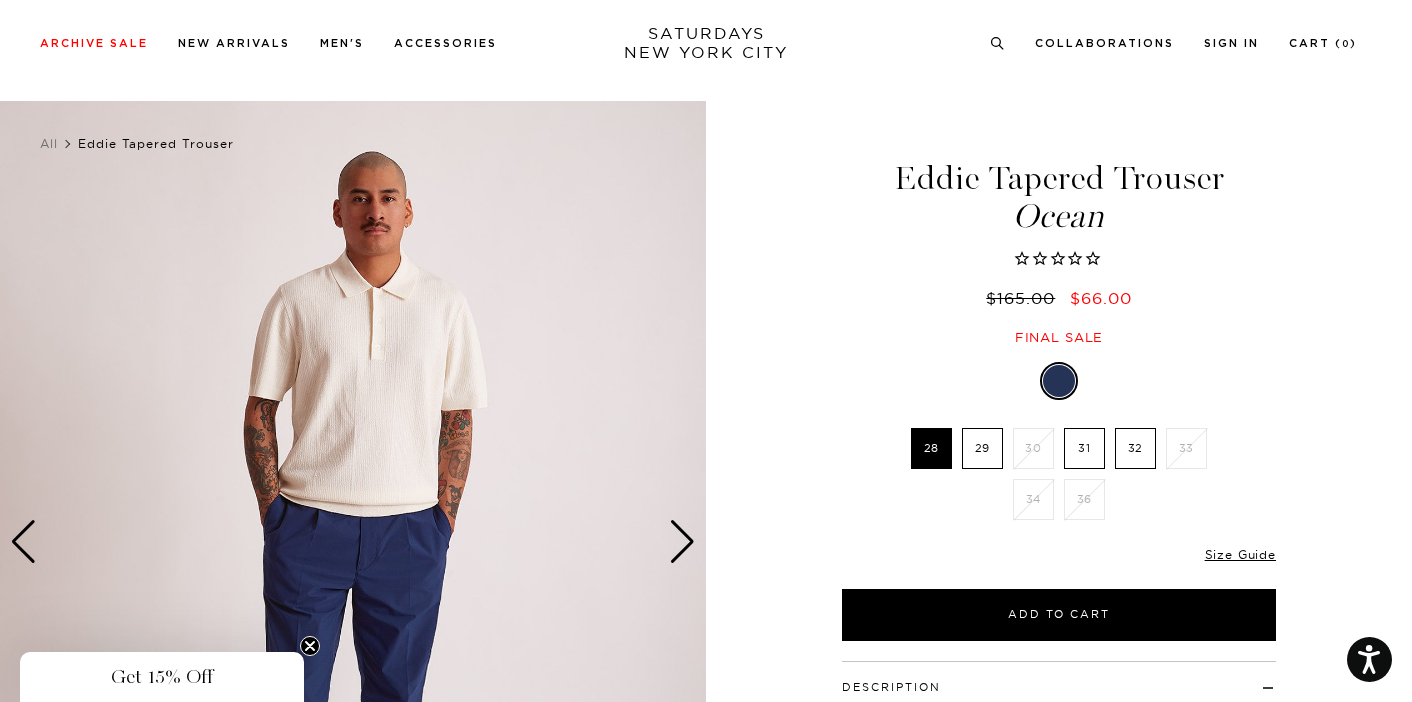 scroll, scrollTop: 283, scrollLeft: 0, axis: vertical 